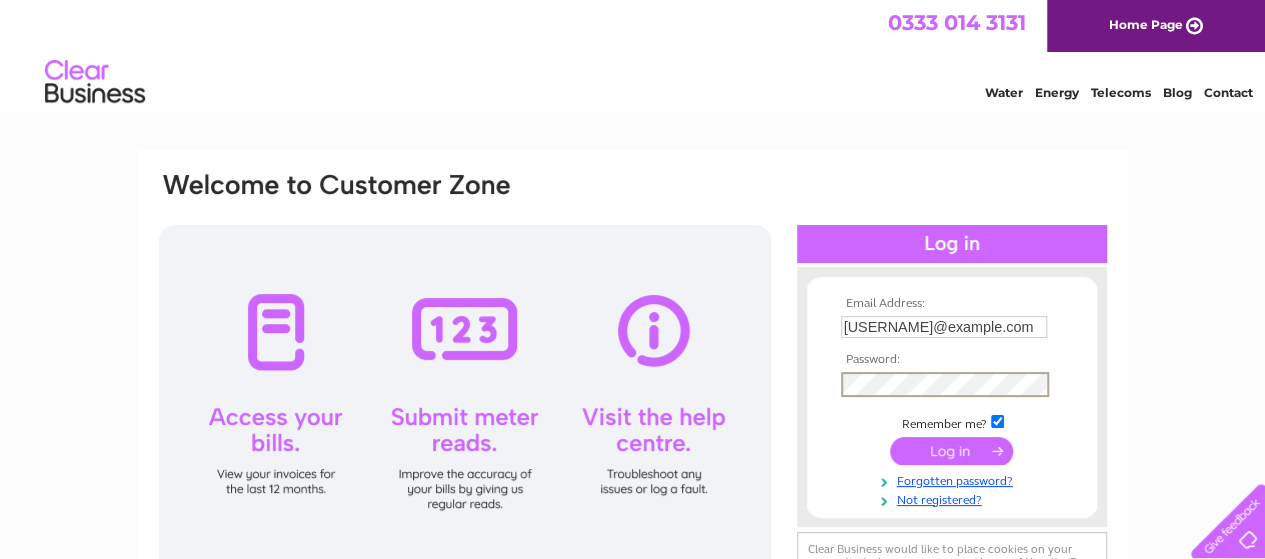scroll, scrollTop: 0, scrollLeft: 0, axis: both 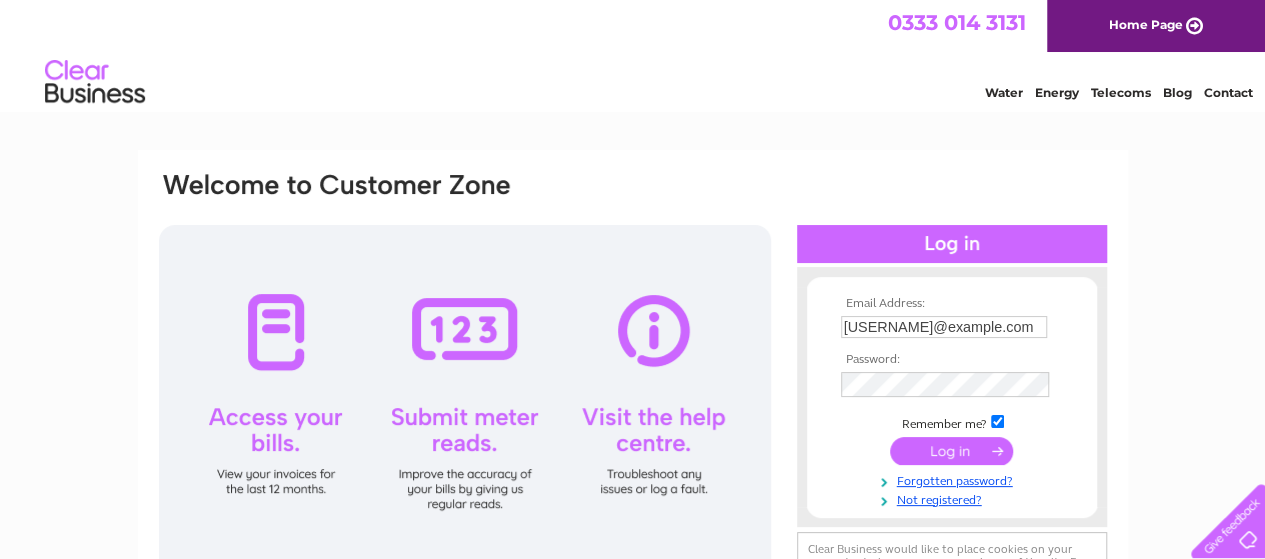 click at bounding box center [951, 451] 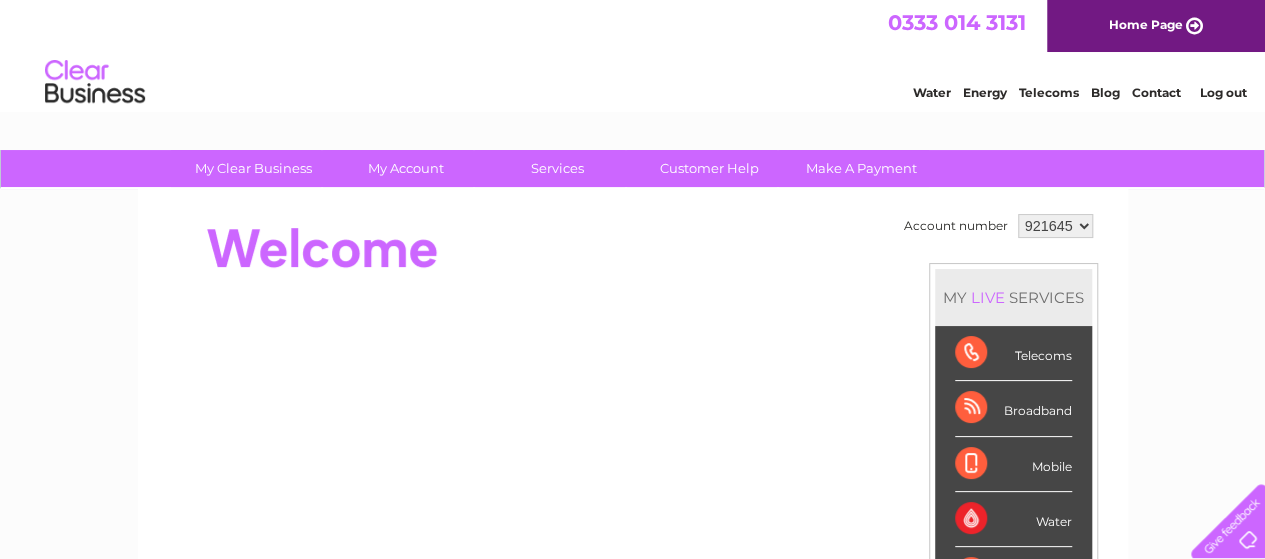 scroll, scrollTop: 0, scrollLeft: 0, axis: both 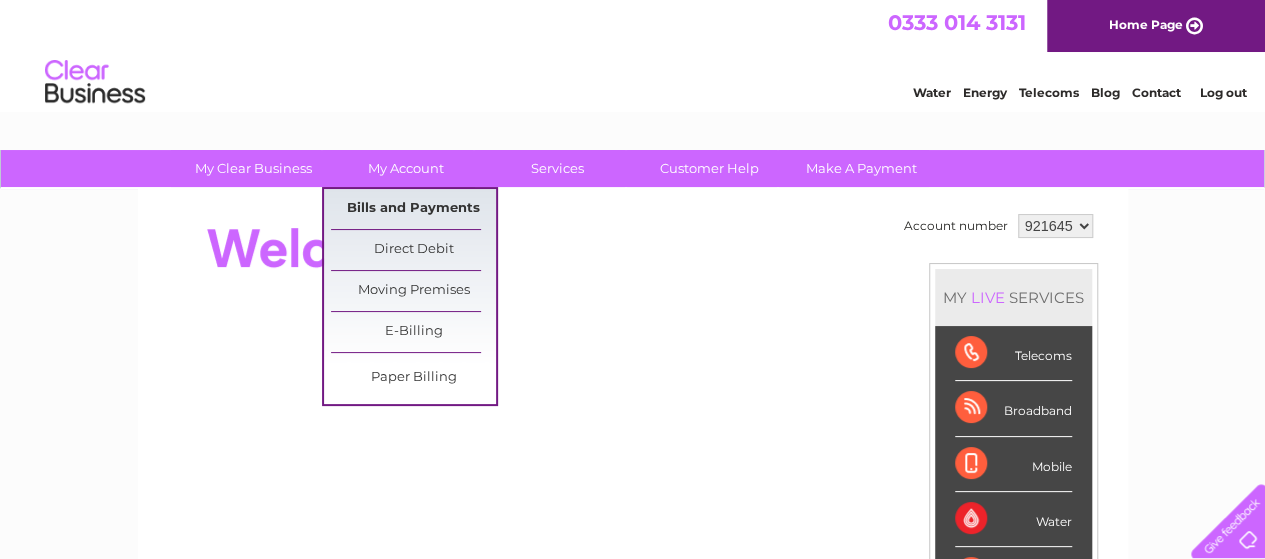 click on "Bills and Payments" at bounding box center [413, 209] 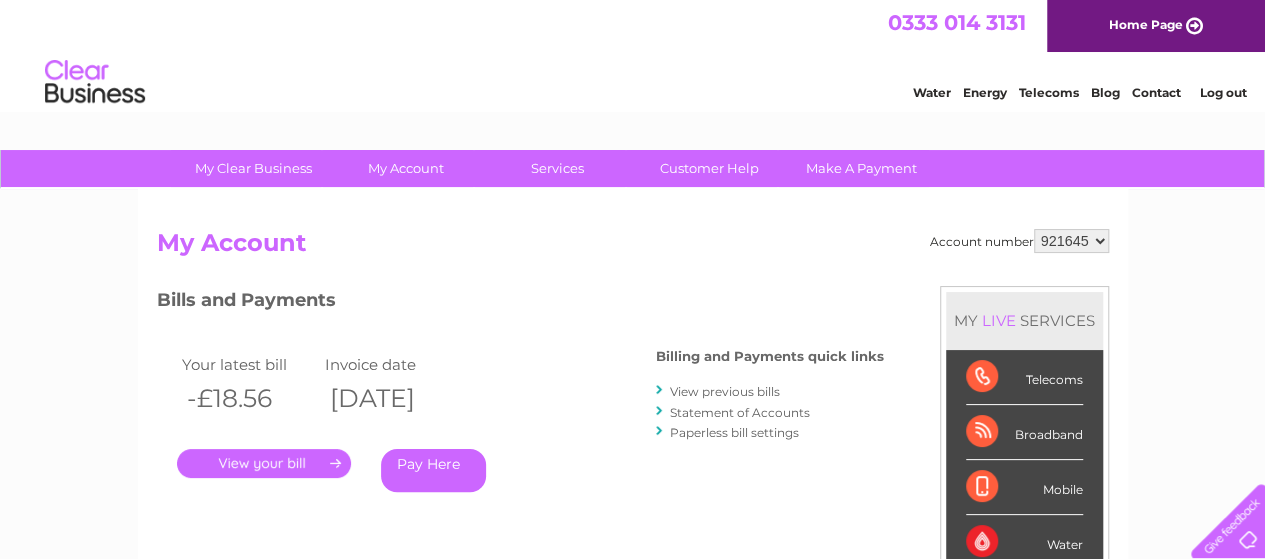scroll, scrollTop: 0, scrollLeft: 0, axis: both 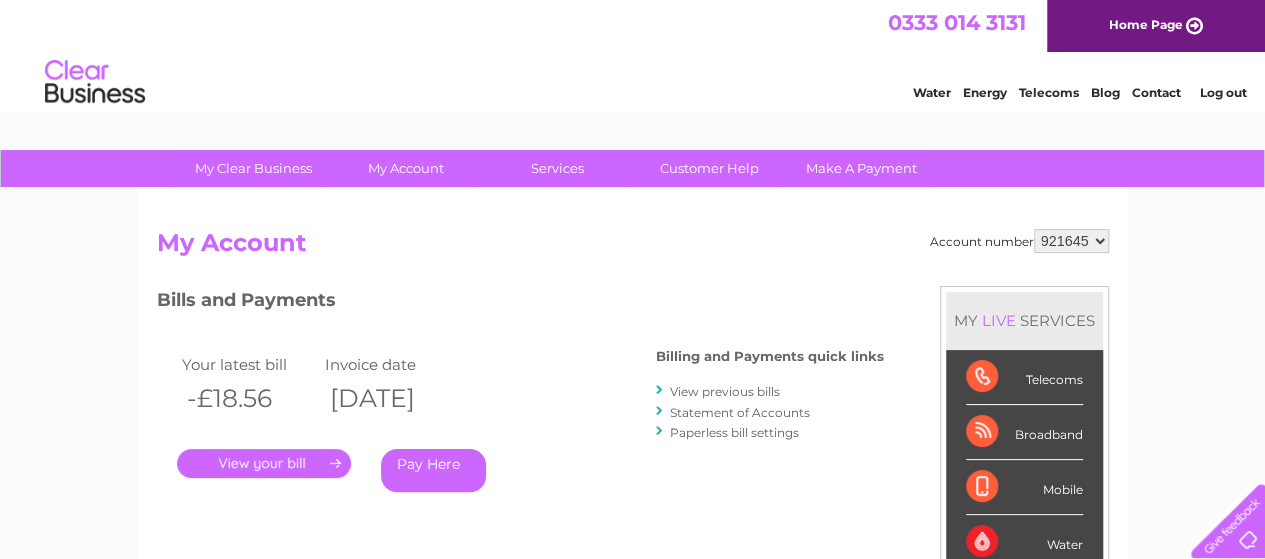 click on "921645
942581
976541
980793" at bounding box center (1071, 241) 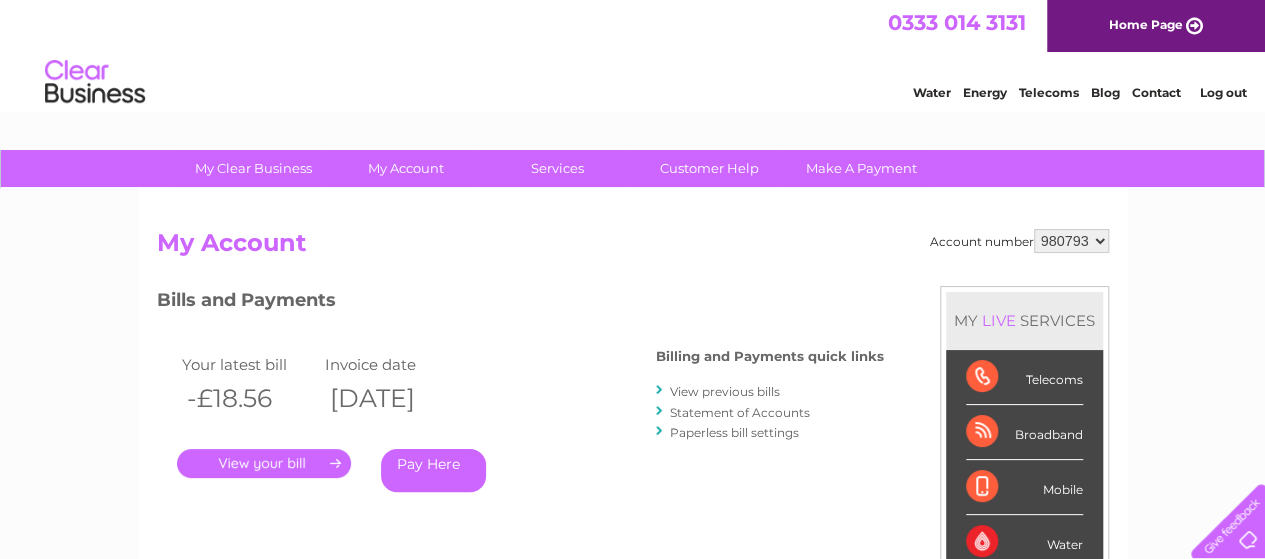 click on "921645
942581
976541
980793" at bounding box center [1071, 241] 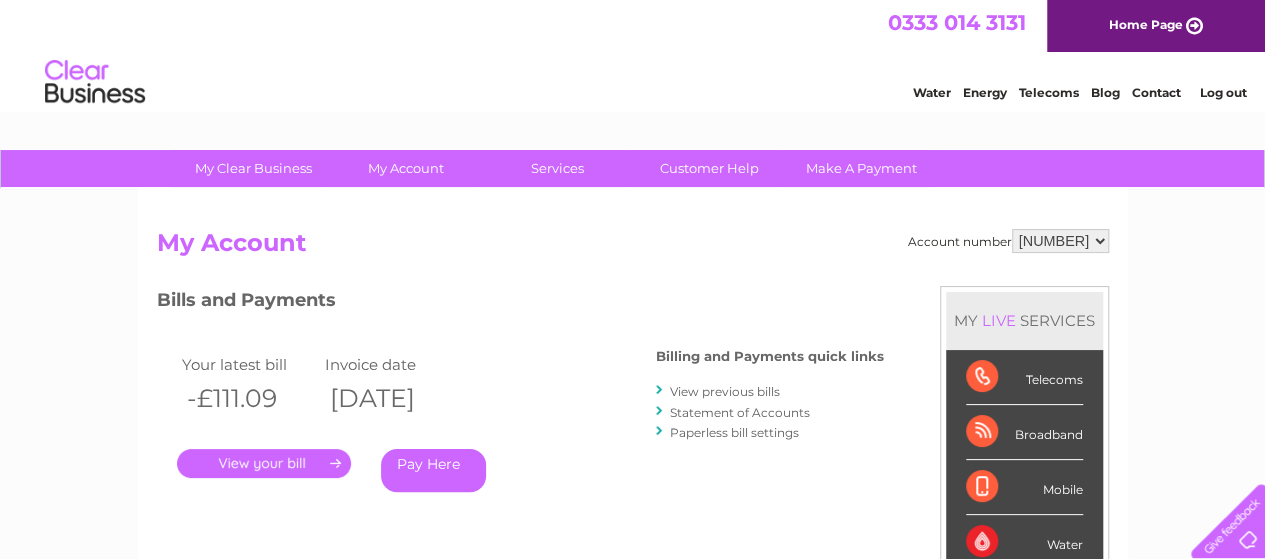 scroll, scrollTop: 0, scrollLeft: 0, axis: both 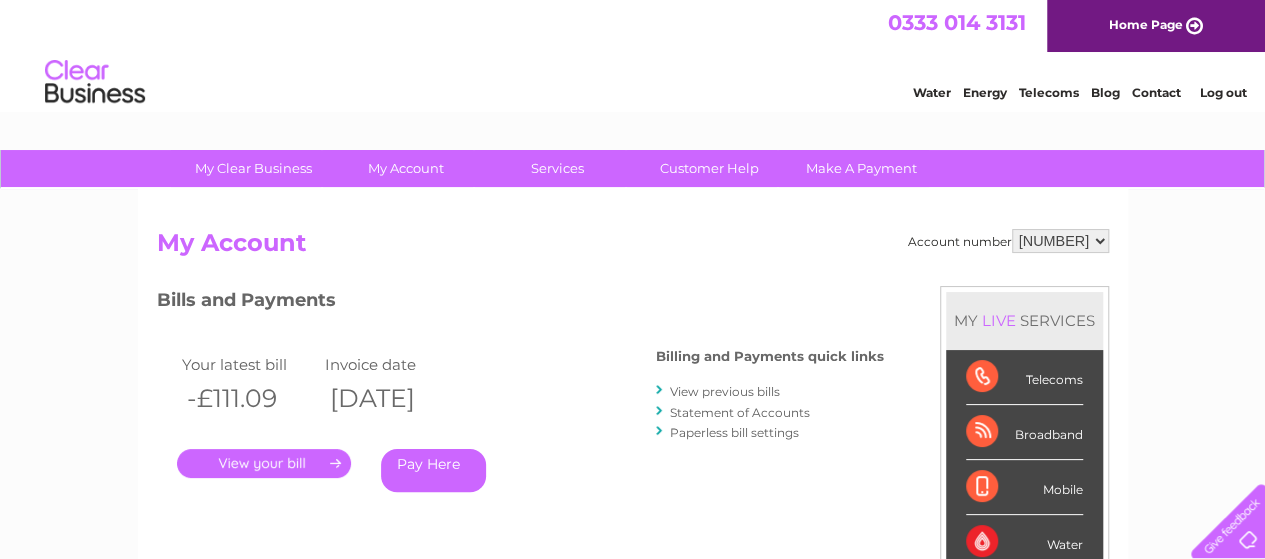 click on "921645
942581
976541
980793" at bounding box center [1060, 241] 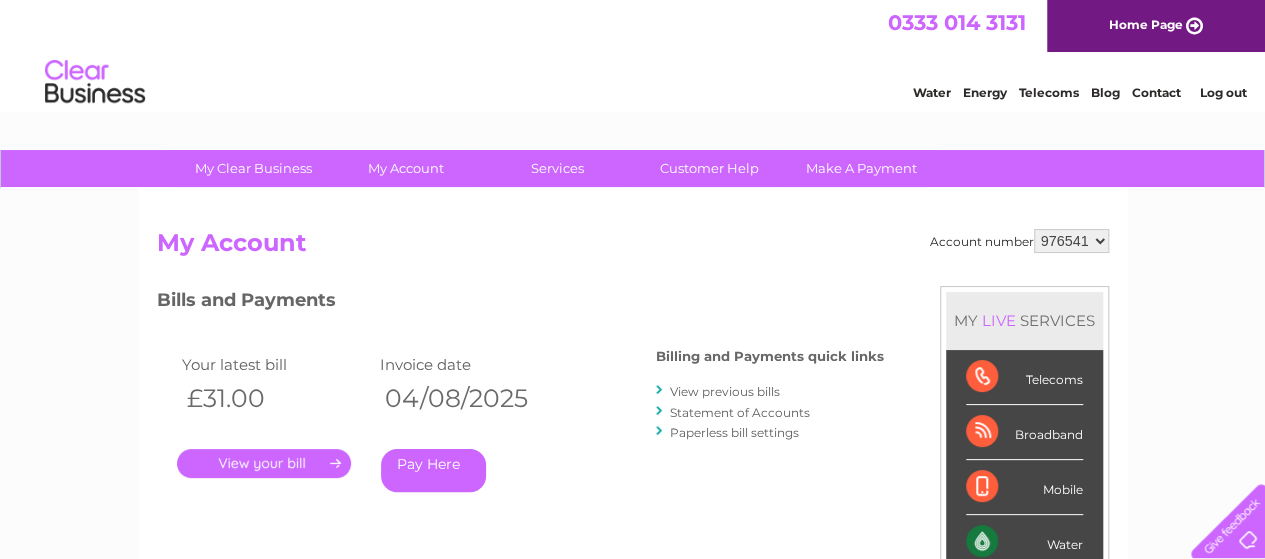 scroll, scrollTop: 0, scrollLeft: 0, axis: both 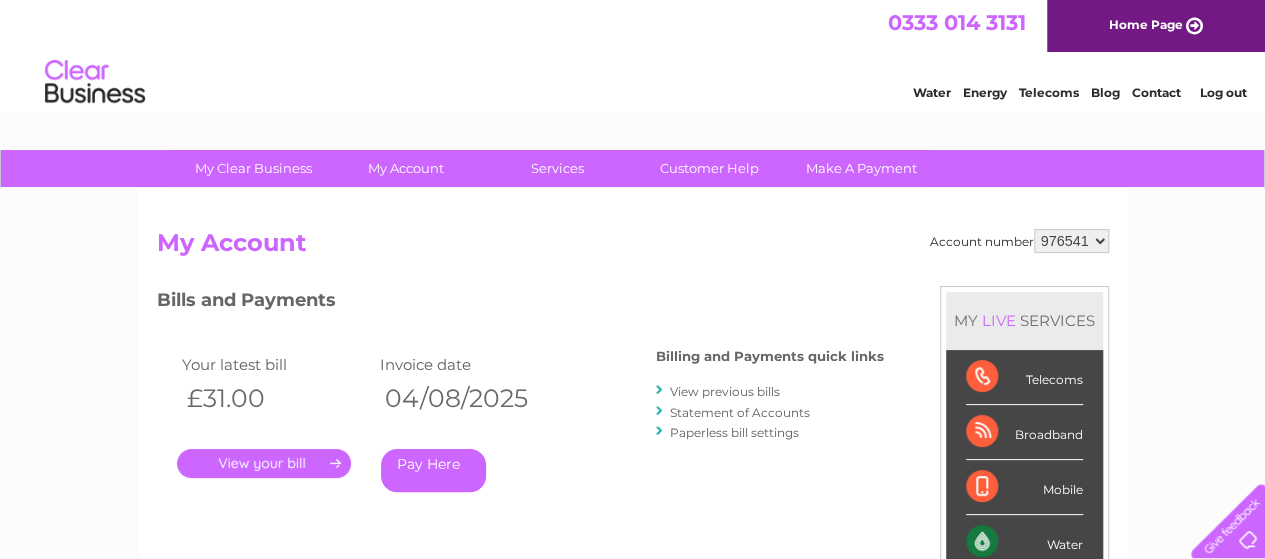 click on "." at bounding box center (264, 463) 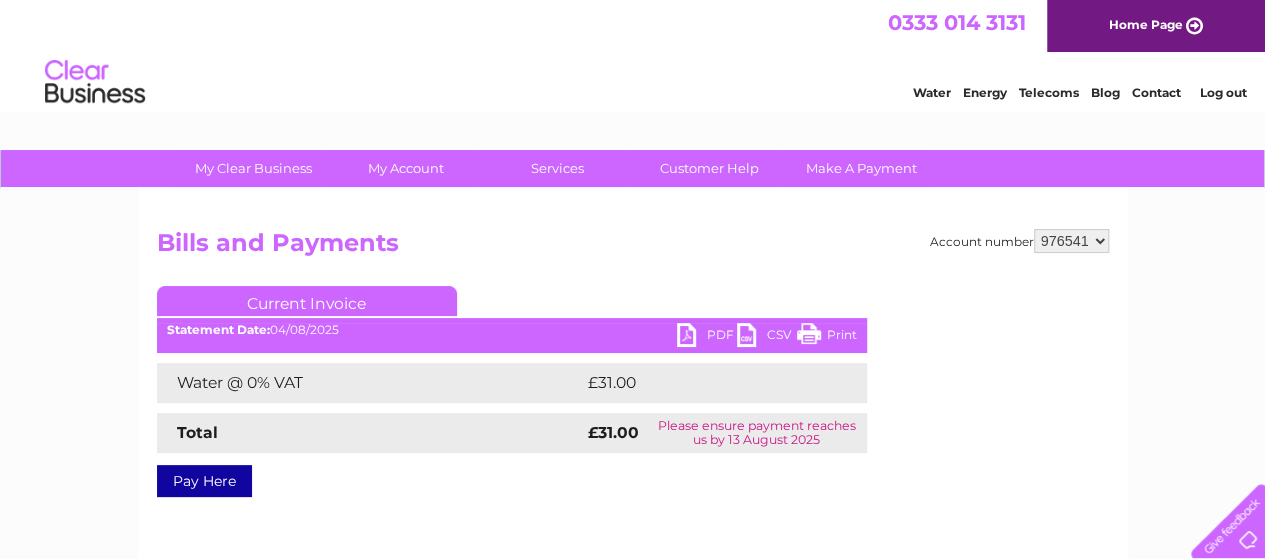 scroll, scrollTop: 0, scrollLeft: 0, axis: both 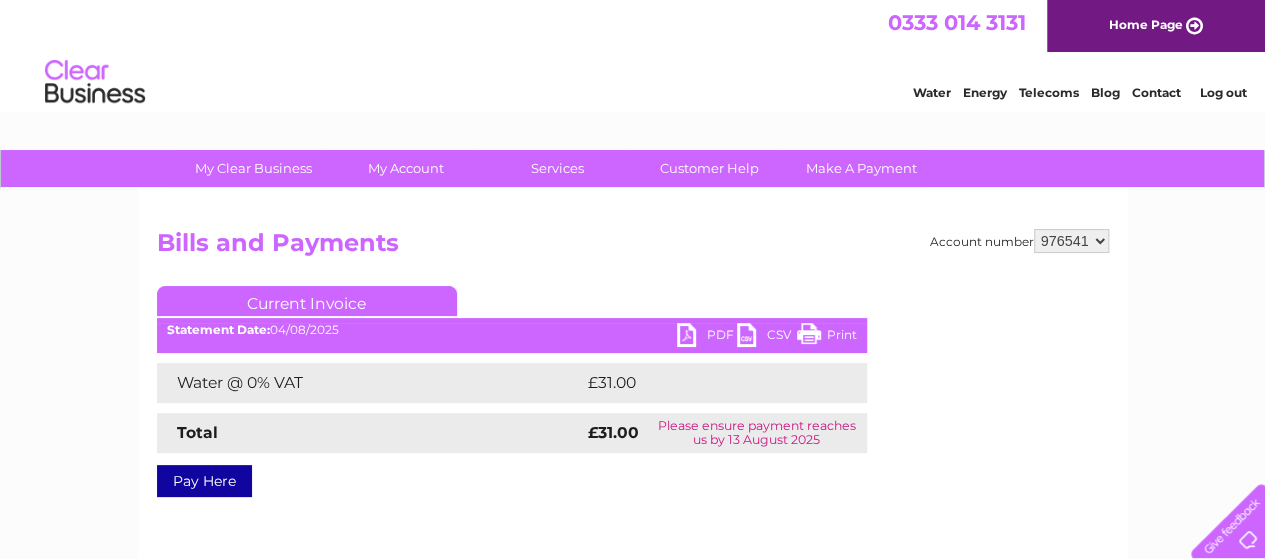 click on "PDF" at bounding box center (707, 337) 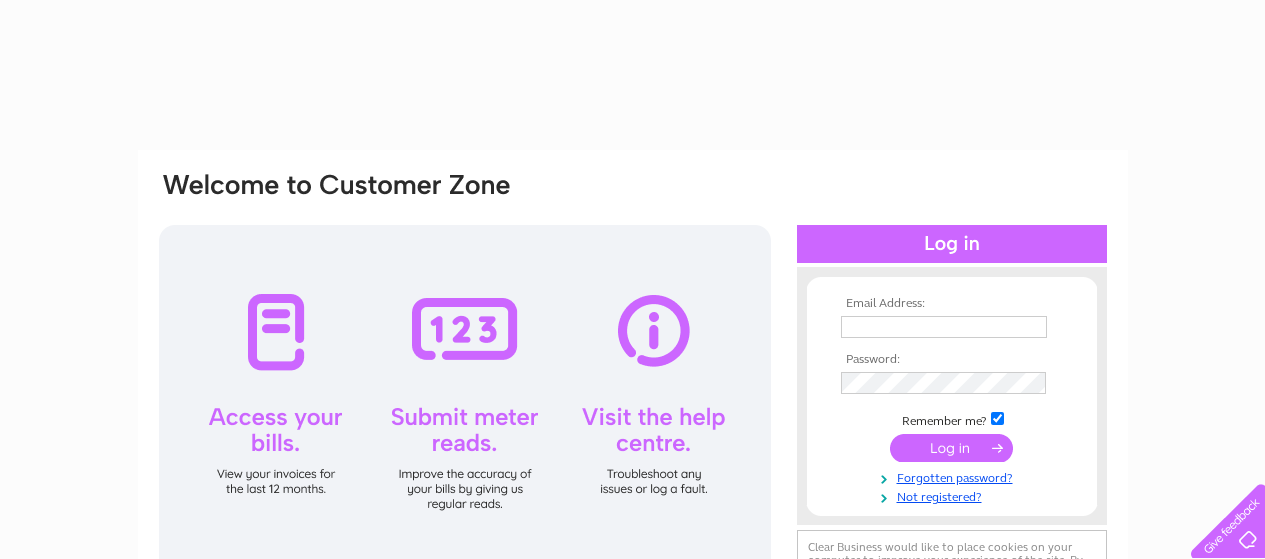 scroll, scrollTop: 0, scrollLeft: 0, axis: both 